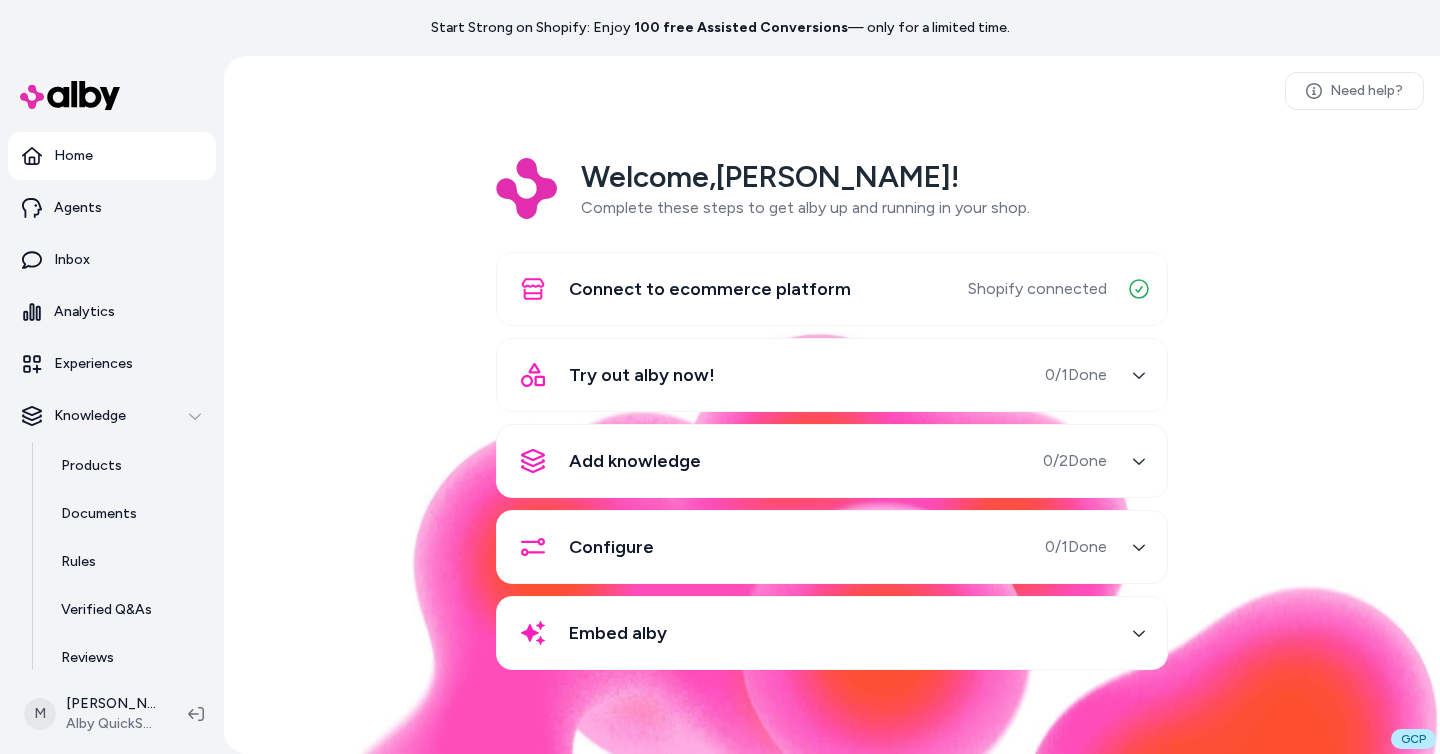 scroll, scrollTop: 0, scrollLeft: 0, axis: both 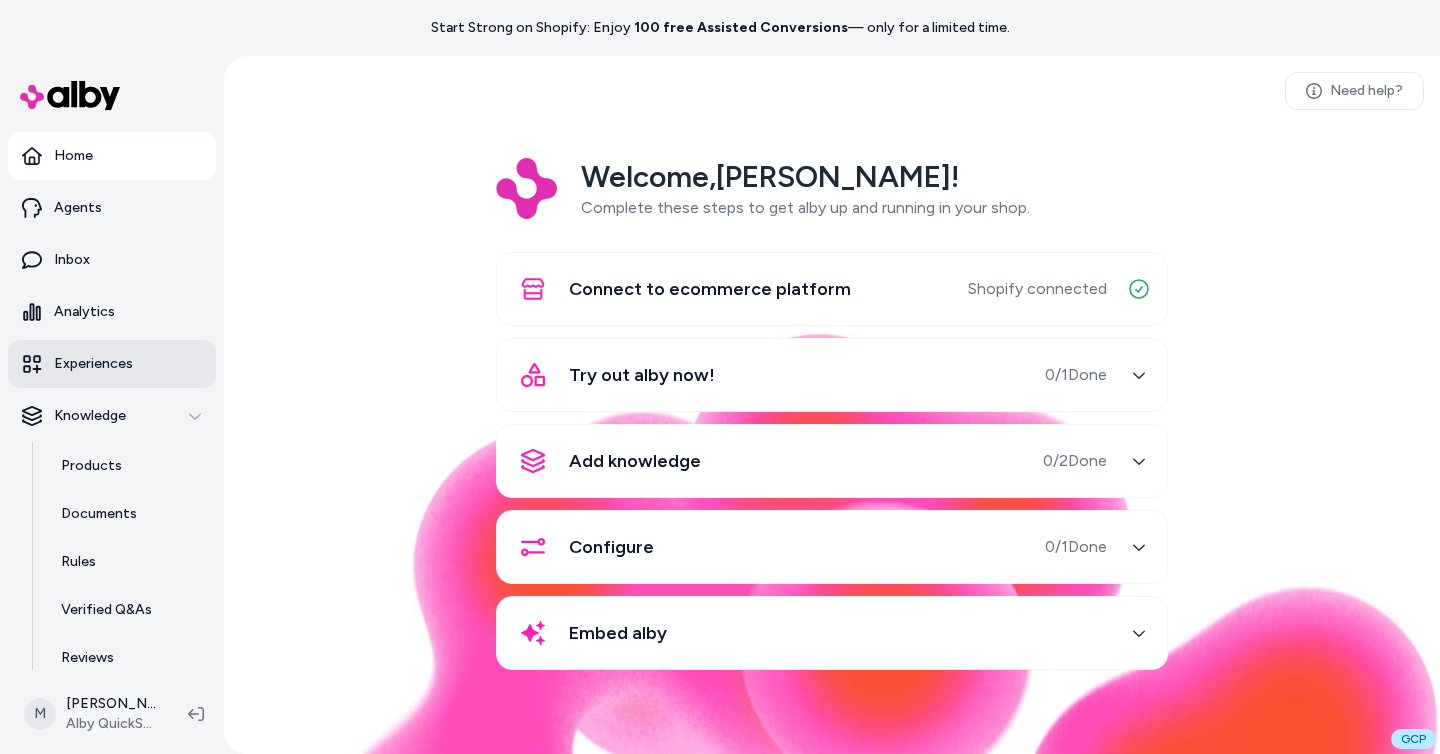 click on "Experiences" at bounding box center (112, 364) 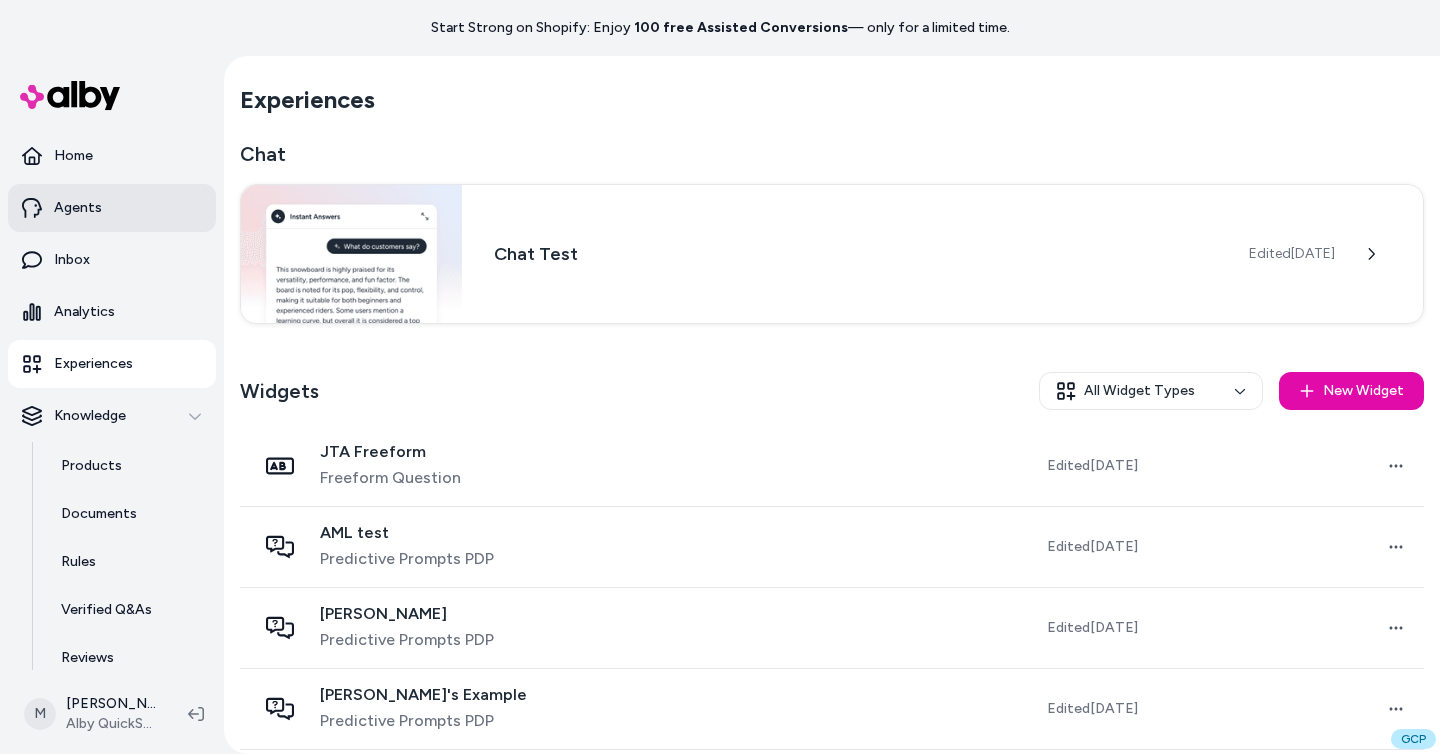 click on "Agents" at bounding box center [112, 208] 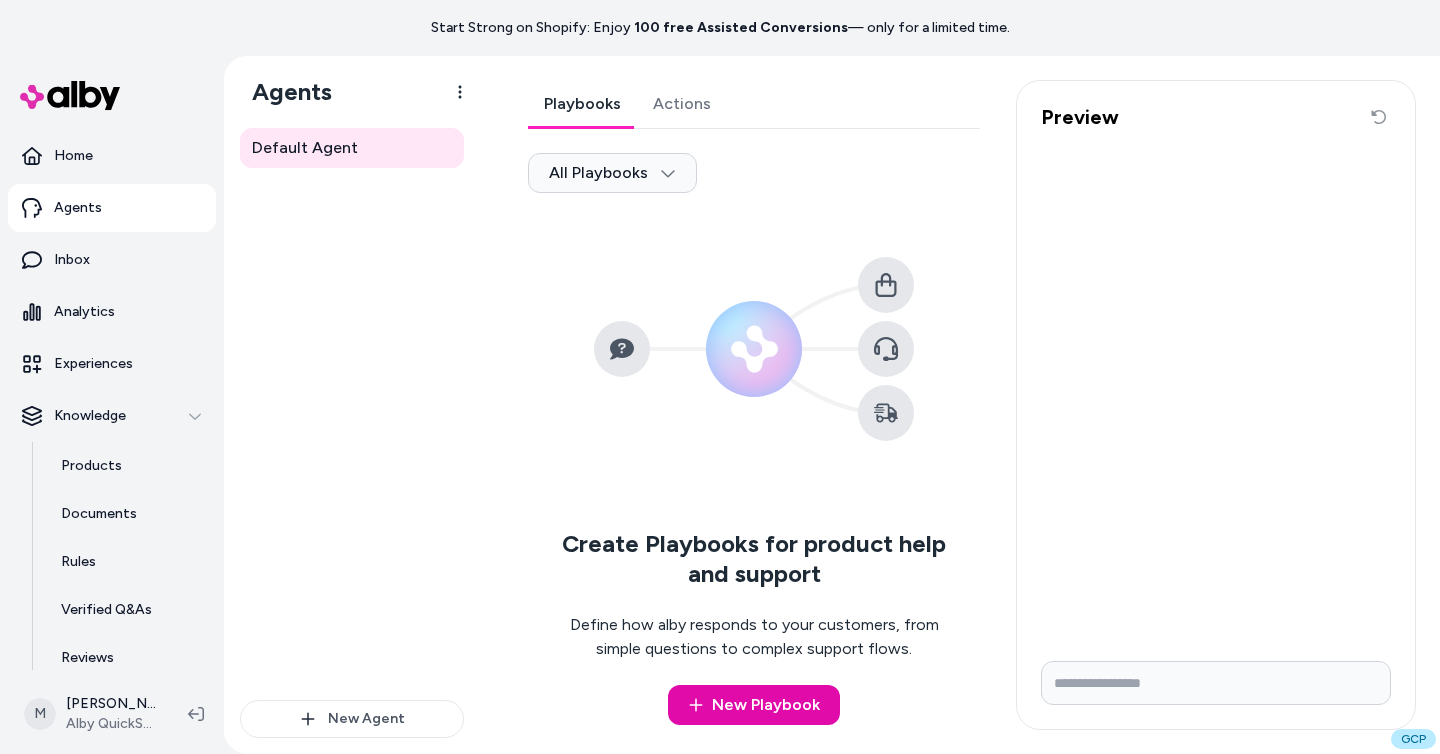 click on "Actions" at bounding box center [682, 104] 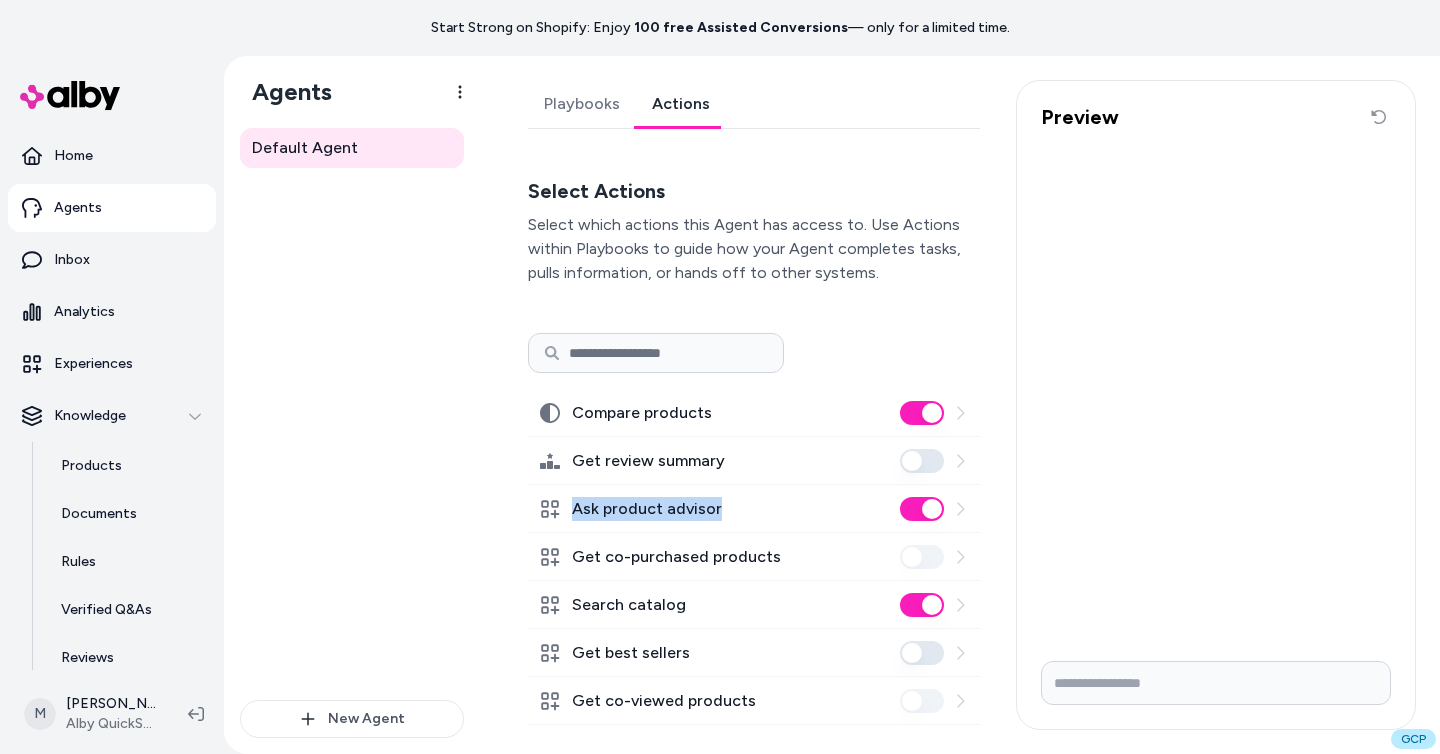drag, startPoint x: 734, startPoint y: 508, endPoint x: 567, endPoint y: 510, distance: 167.01198 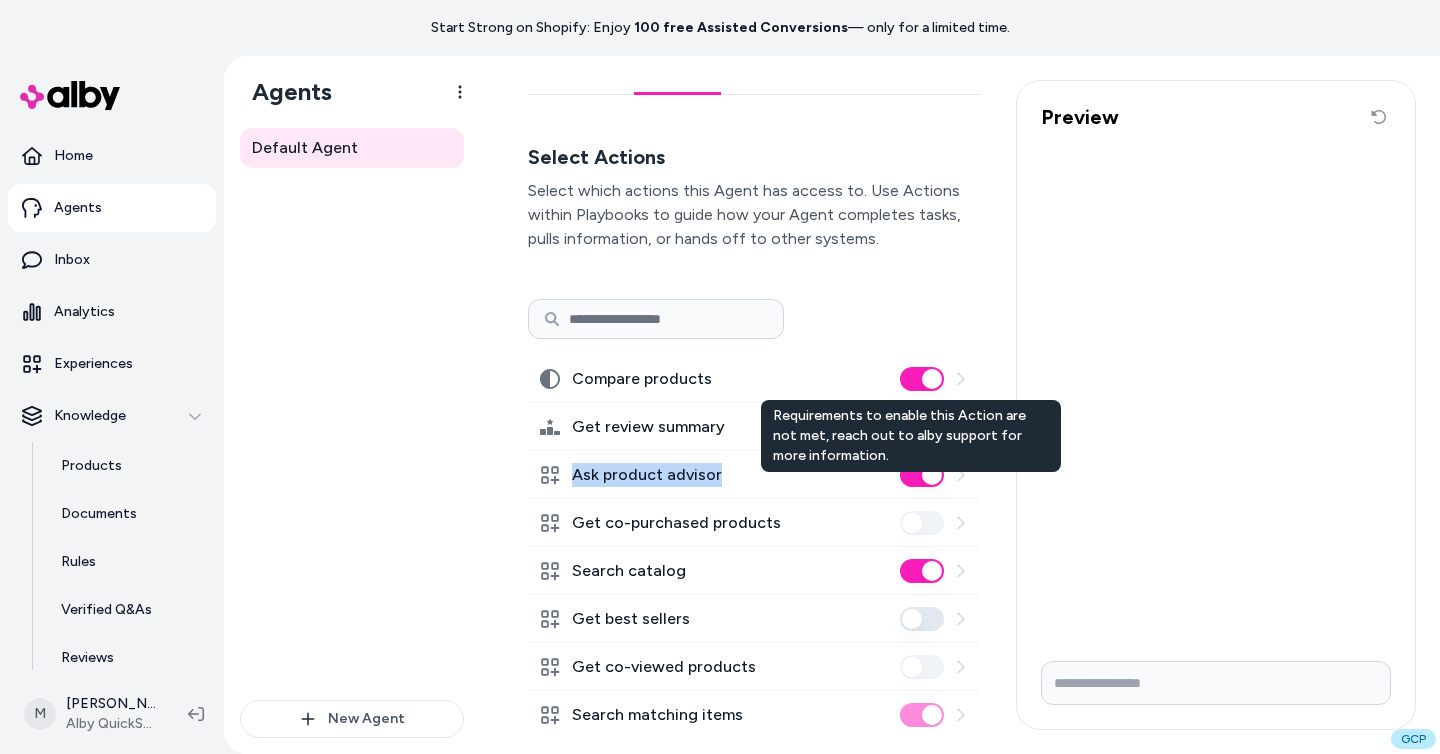 scroll, scrollTop: 67, scrollLeft: 0, axis: vertical 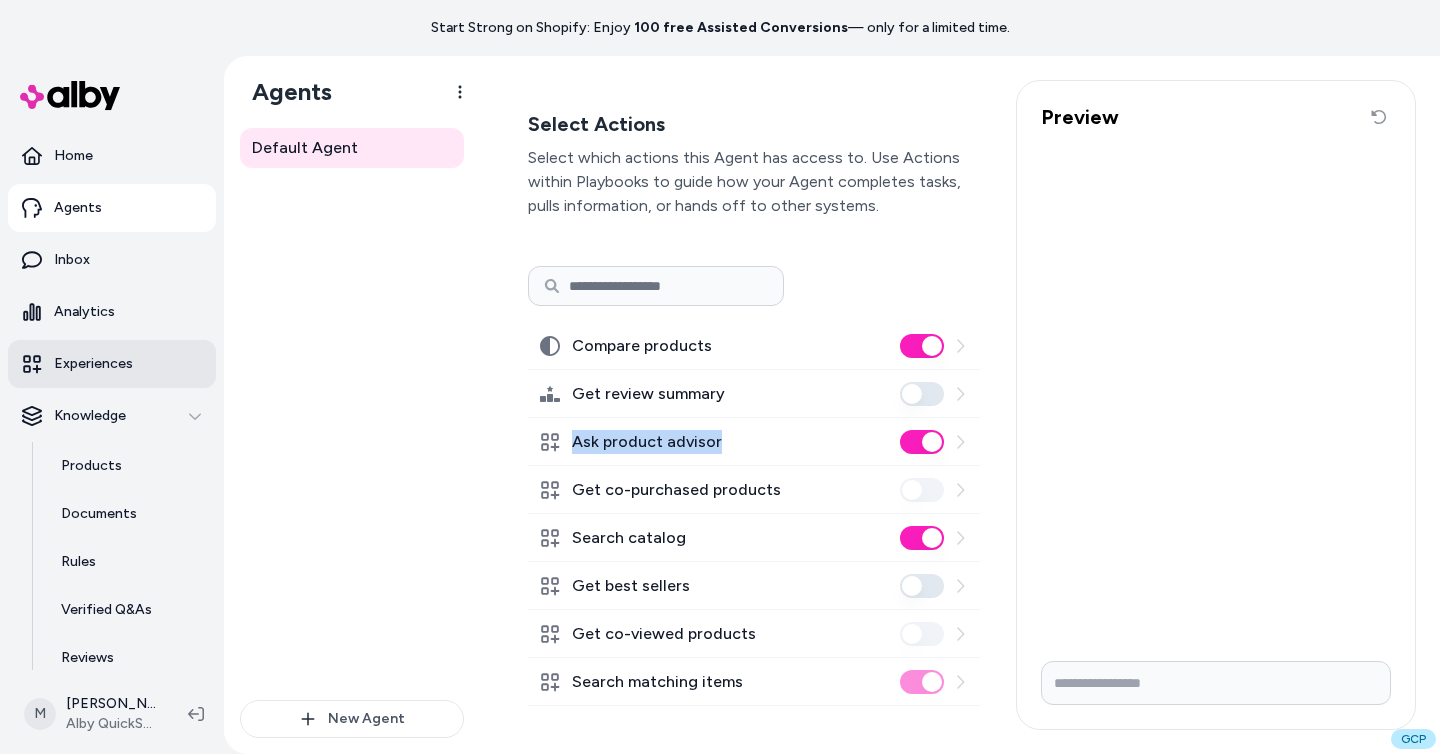 click on "Experiences" at bounding box center (112, 364) 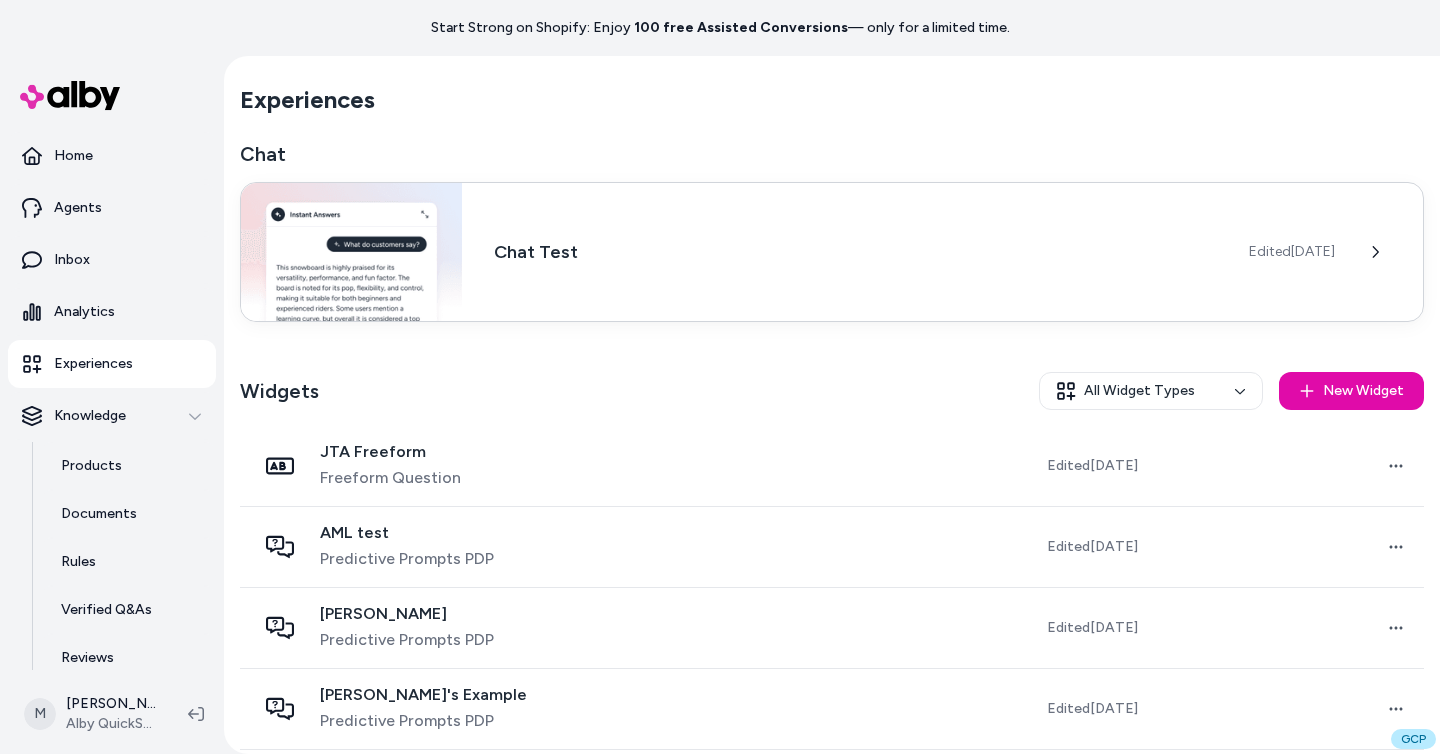 click on "Chat Test Edited  Jun 16, 2025" at bounding box center [832, 252] 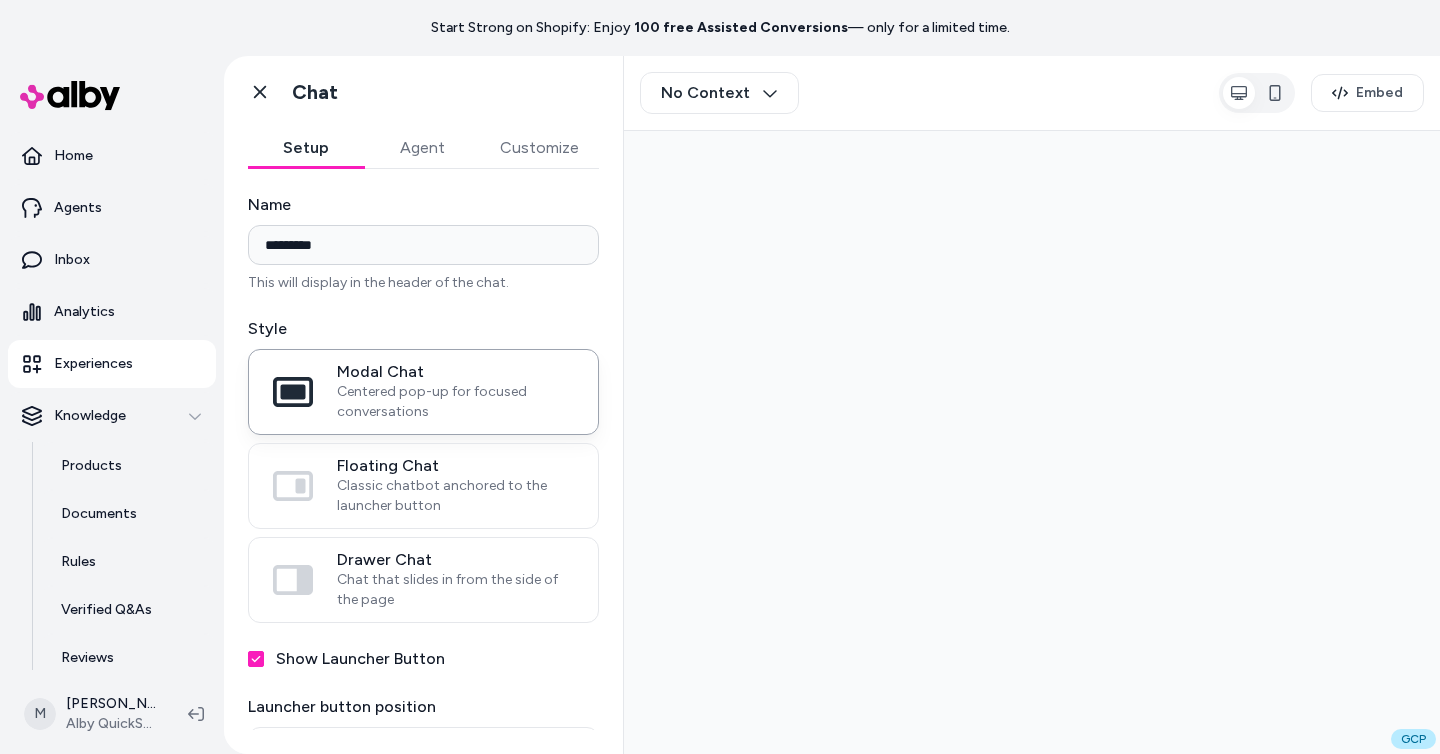 scroll, scrollTop: 0, scrollLeft: 0, axis: both 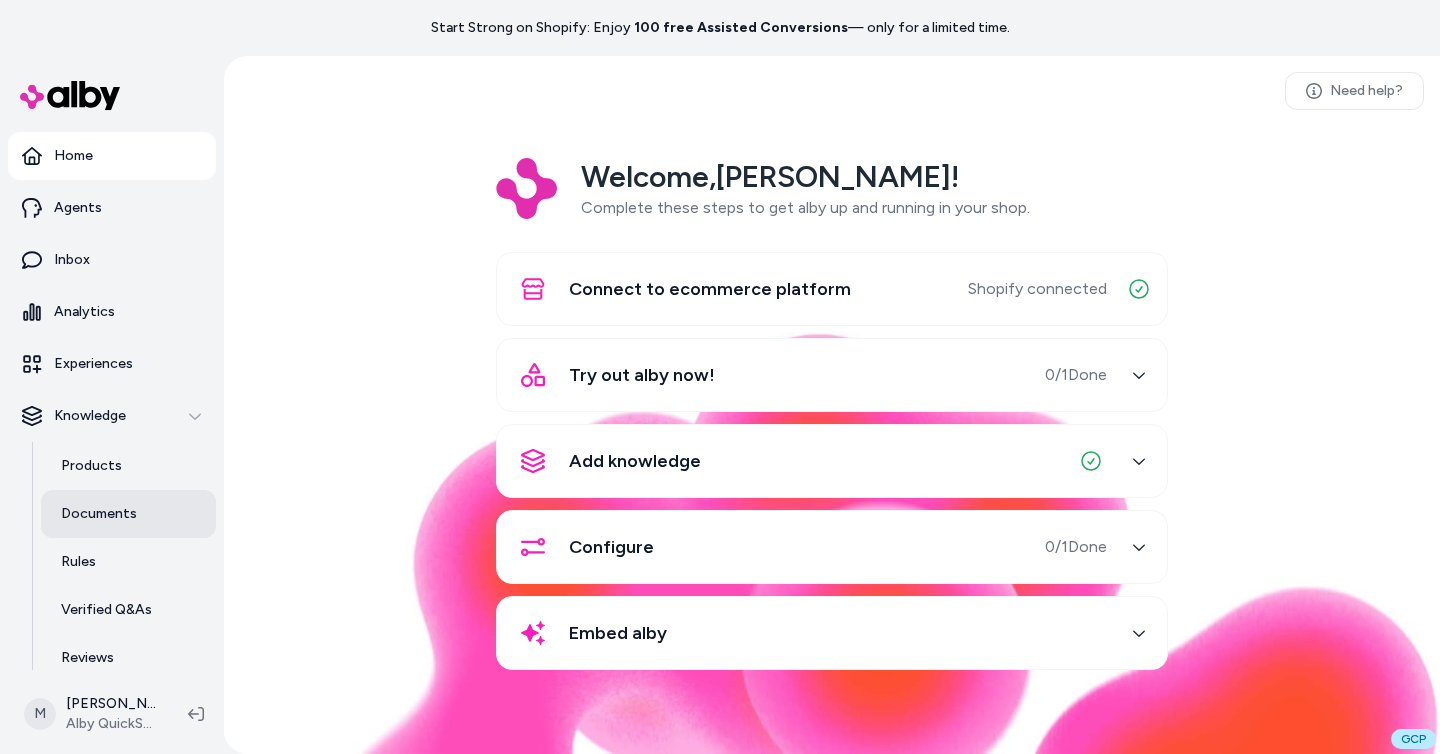 drag, startPoint x: 145, startPoint y: 515, endPoint x: 146, endPoint y: 526, distance: 11.045361 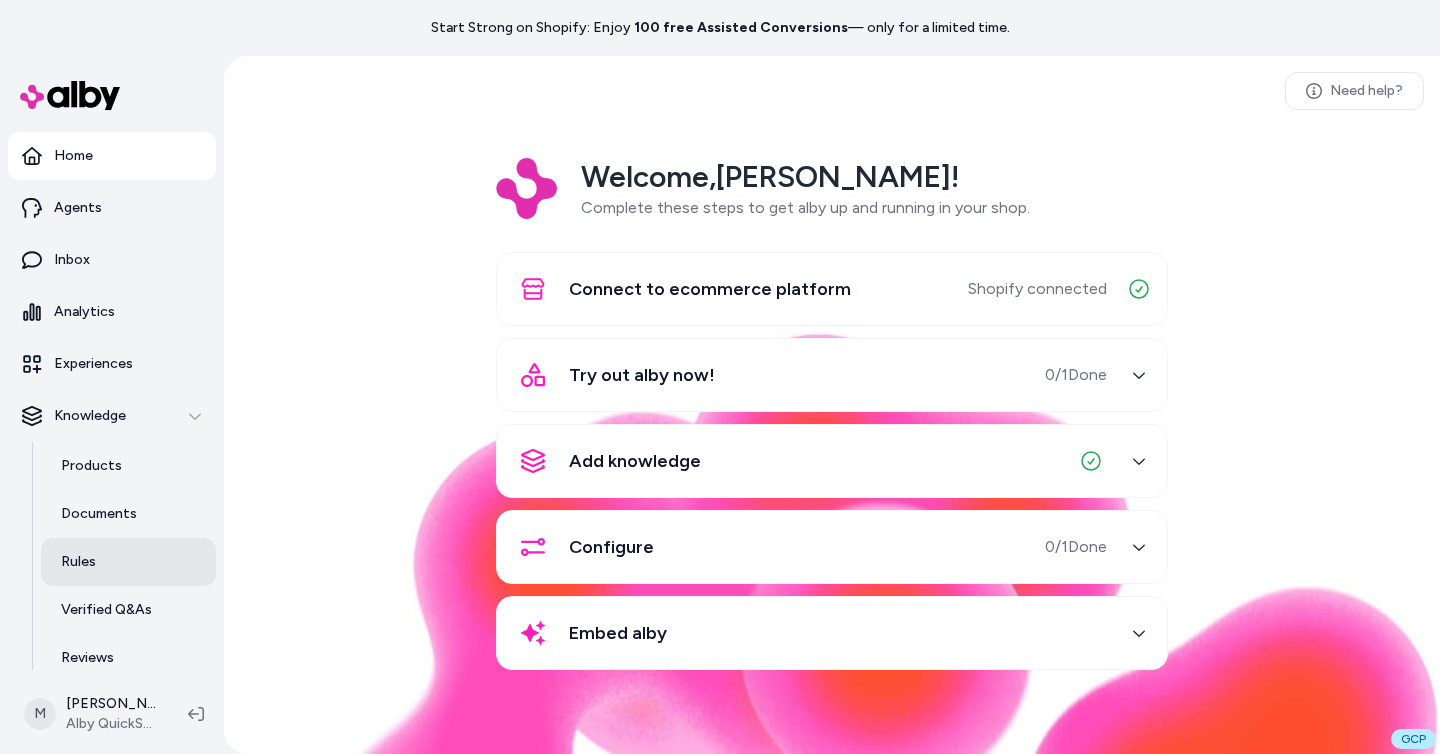 click on "Rules" at bounding box center [128, 562] 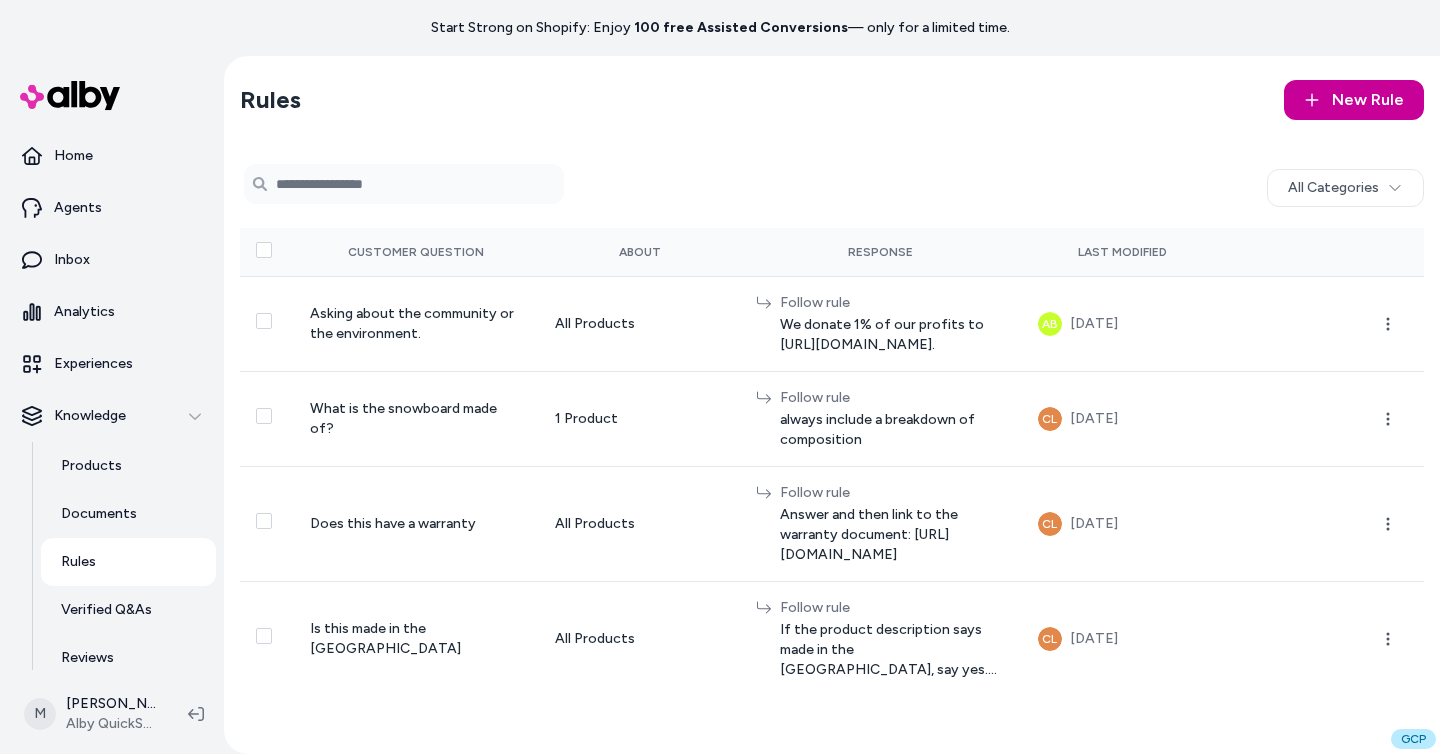 click on "New Rule" at bounding box center (1368, 100) 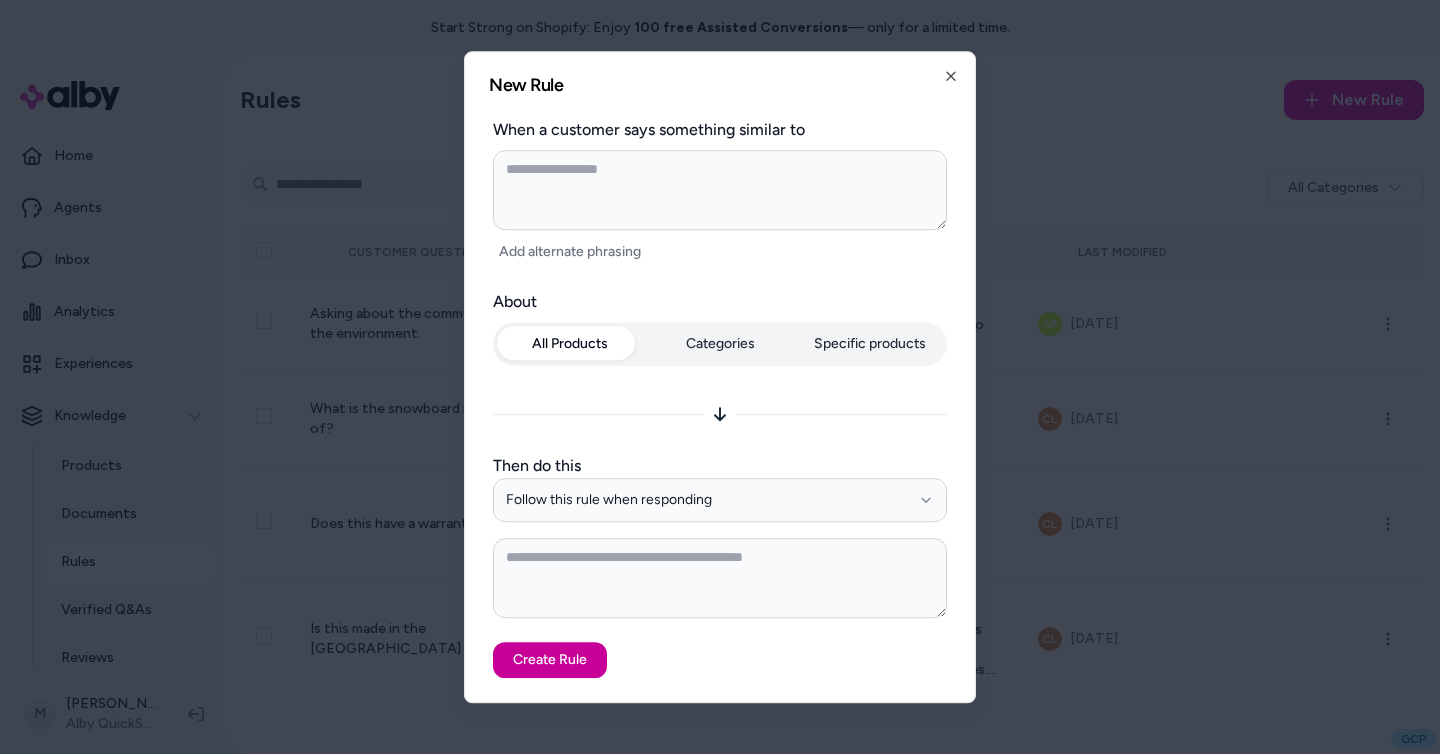 click on "Create Rule" at bounding box center [550, 660] 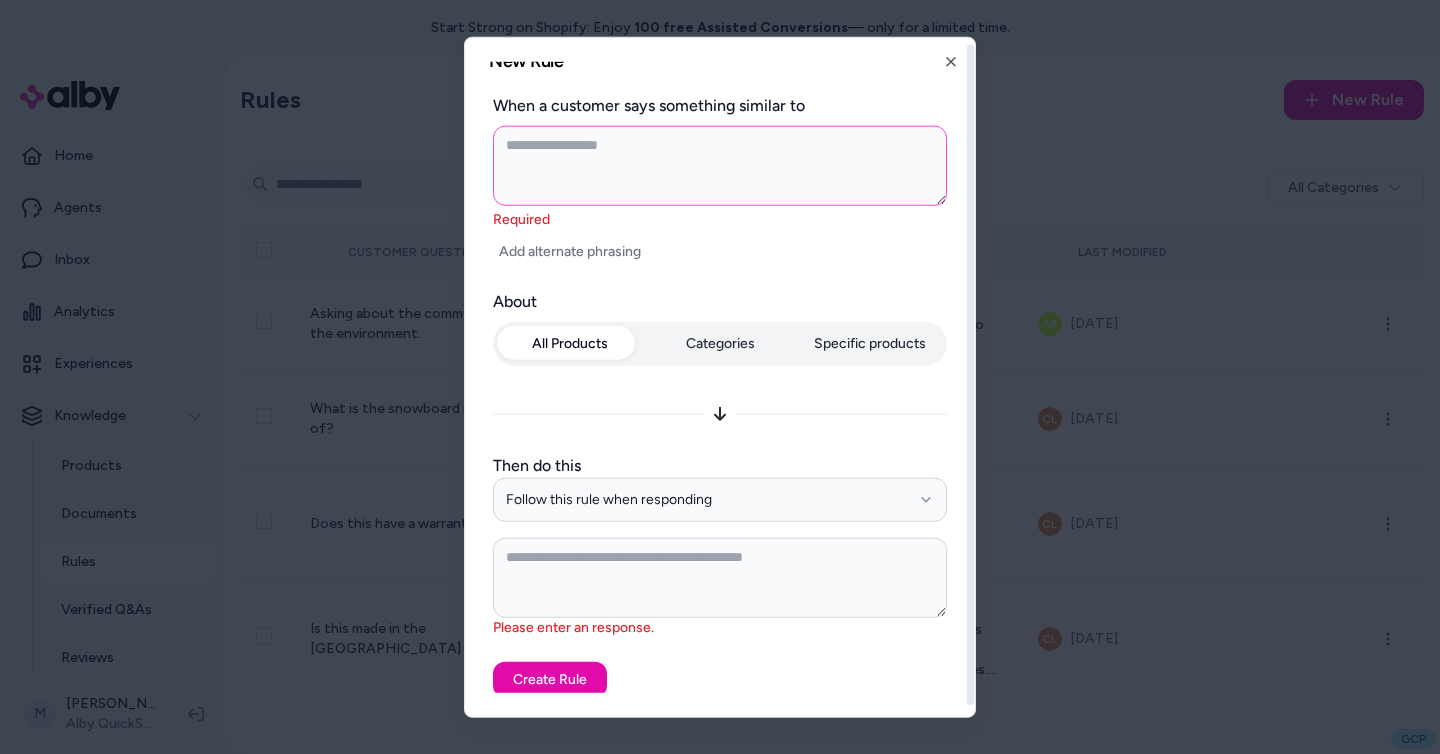 scroll, scrollTop: 15, scrollLeft: 0, axis: vertical 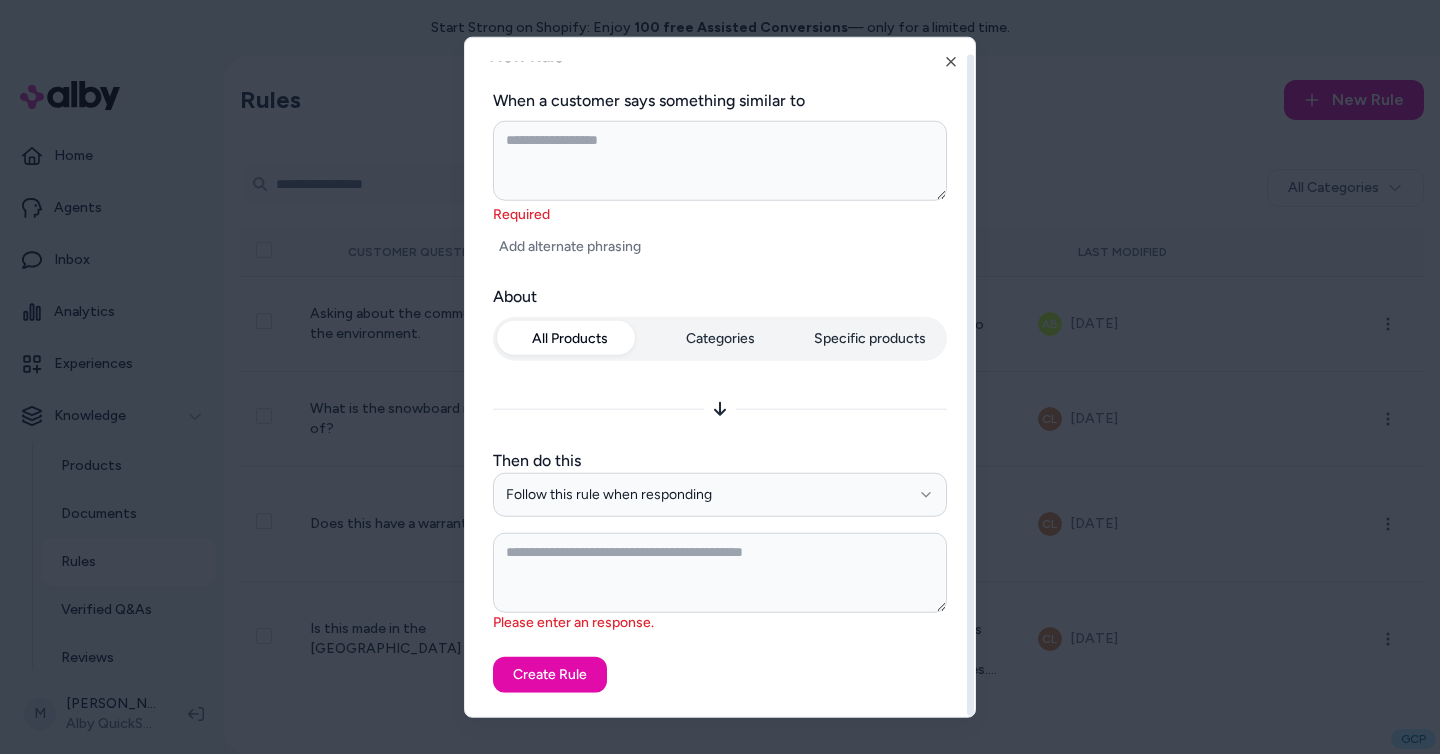 click on "Then do this" at bounding box center (720, 461) 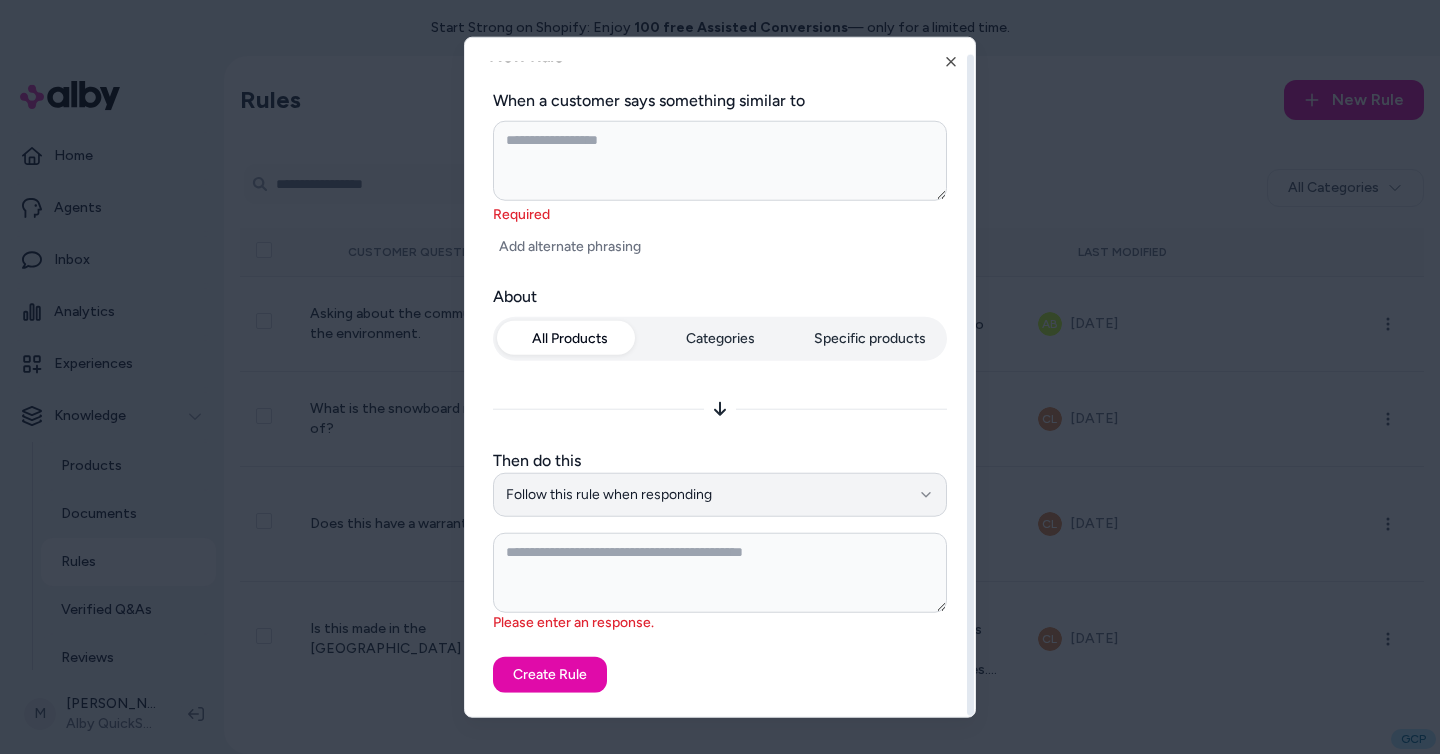 click 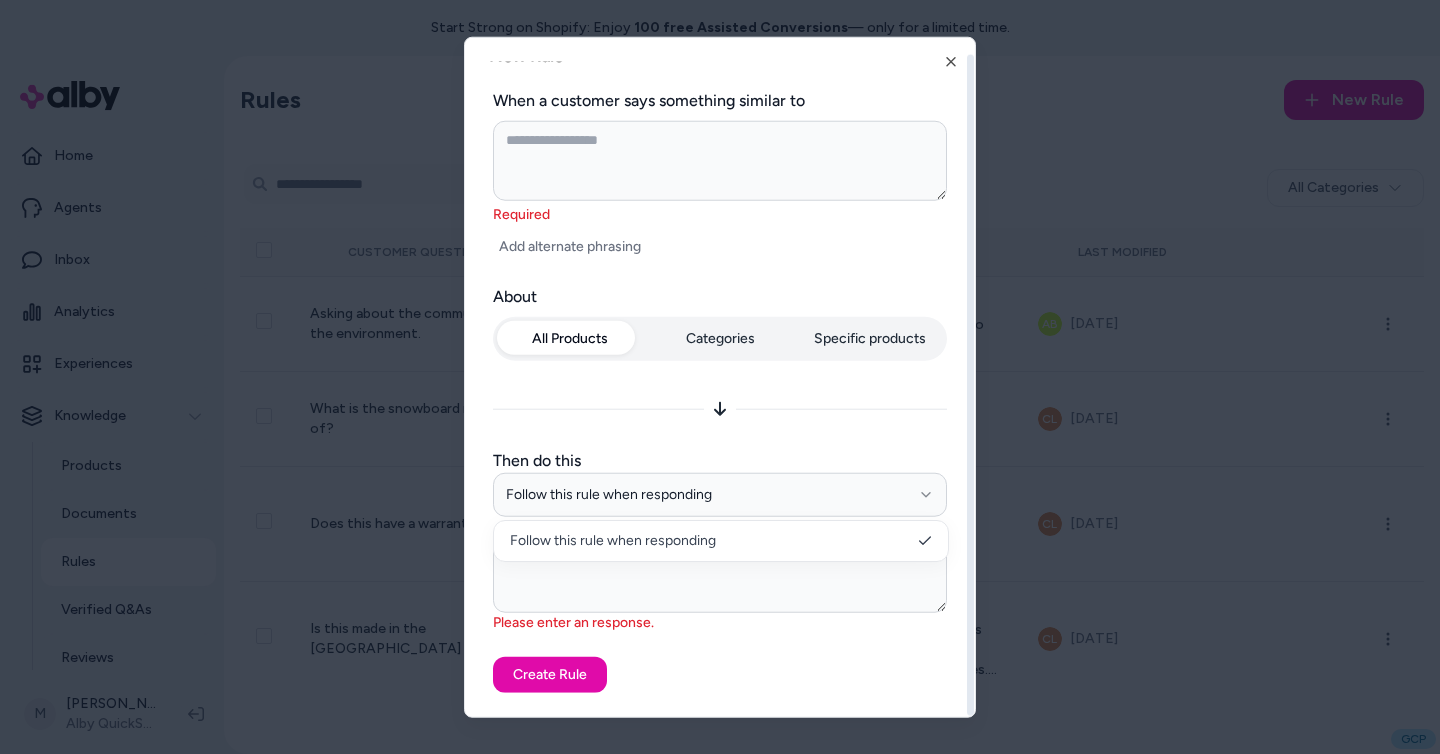 type on "*" 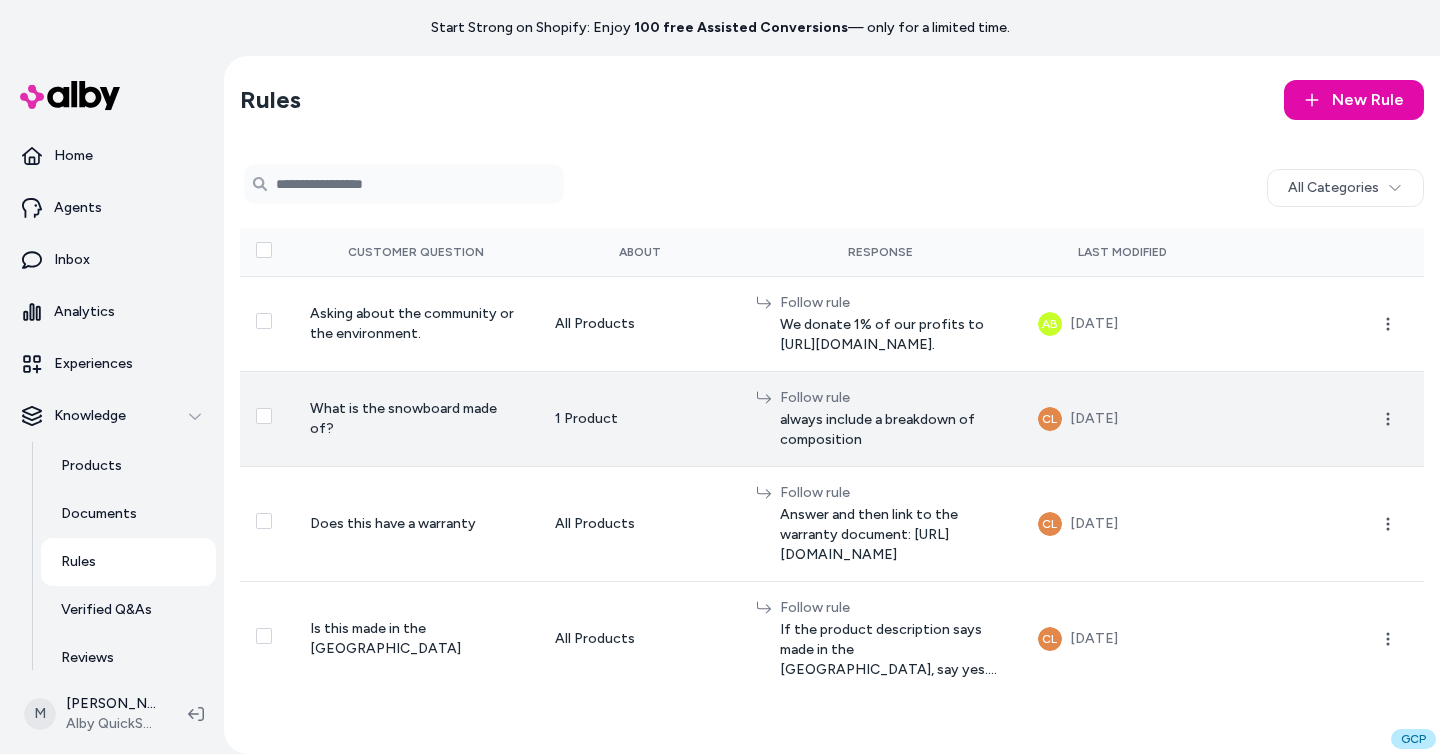 click on "What is the snowboard made of?" at bounding box center [403, 418] 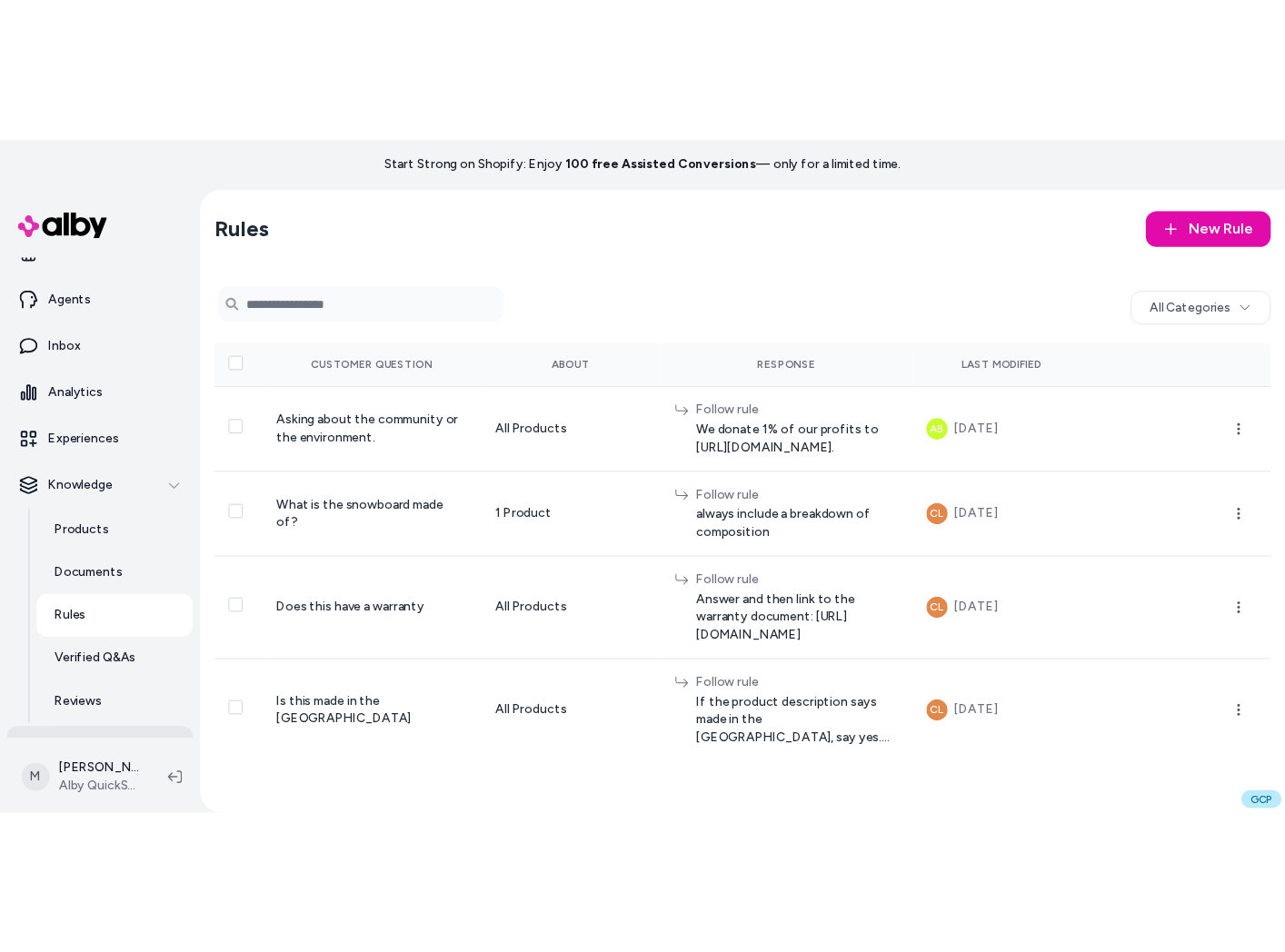 scroll, scrollTop: 58, scrollLeft: 0, axis: vertical 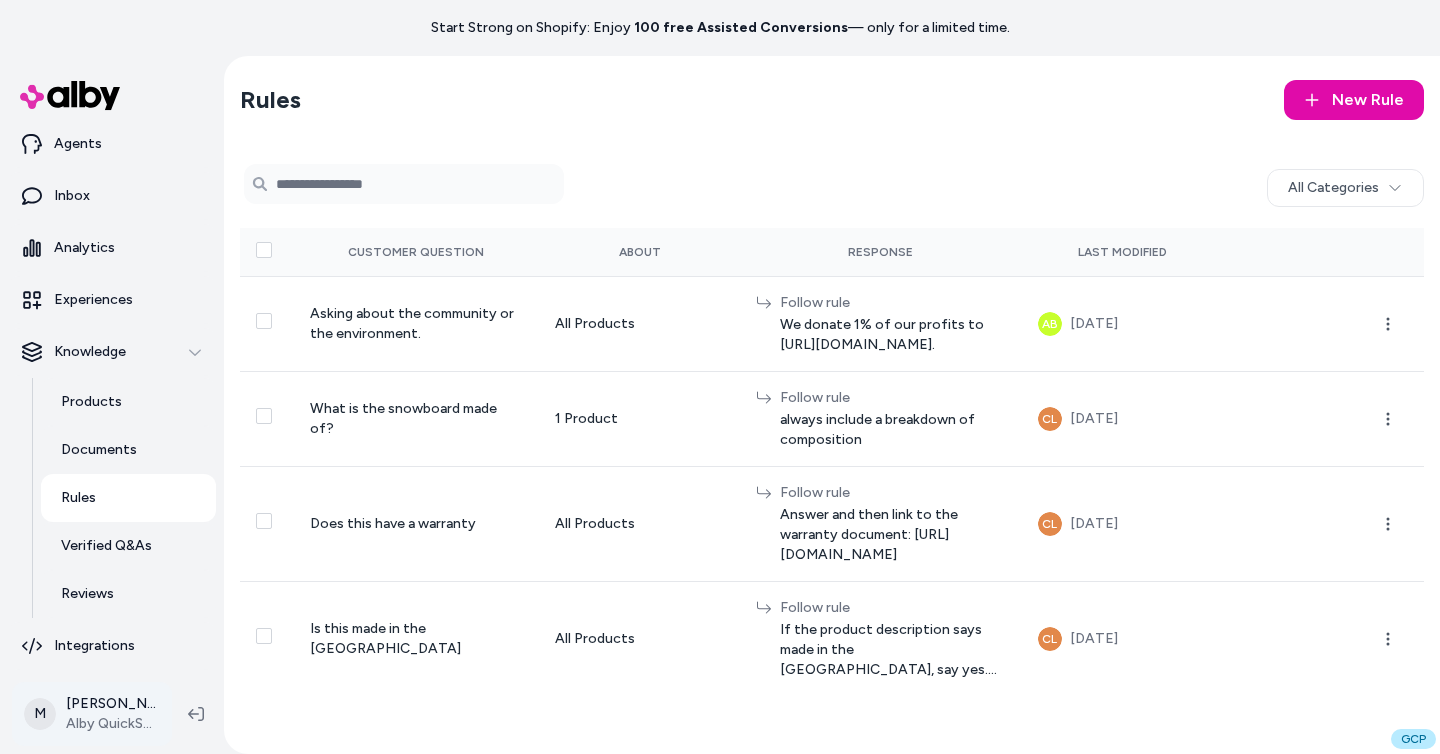 click on "Start Strong on Shopify: Enjoy   100 free Assisted Conversions  — only for a limited time. Home Agents Inbox Analytics Experiences Knowledge Products Documents Rules Verified Q&As Reviews Integrations M [PERSON_NAME] Alby QuickStart Store Rules New Rule 0  selected Search Products All Categories Customer Question About Response Last Modified Asking about the community or the environment. All Products Follow rule We donate 1% of our profits to [URL][DOMAIN_NAME].
AB [DATE] What is the snowboard made of? 1 Product Follow rule always include a breakdown of composition CL [DATE] Does this have a warranty All Products Follow rule Answer and then link to the warranty document: [URL][DOMAIN_NAME] CL [DATE] Is this made in the [GEOGRAPHIC_DATA] All Products Follow rule If the product description says made in the [GEOGRAPHIC_DATA], say yes. Otherwise say it was made oversees CL [DATE] GCP *" at bounding box center [720, 377] 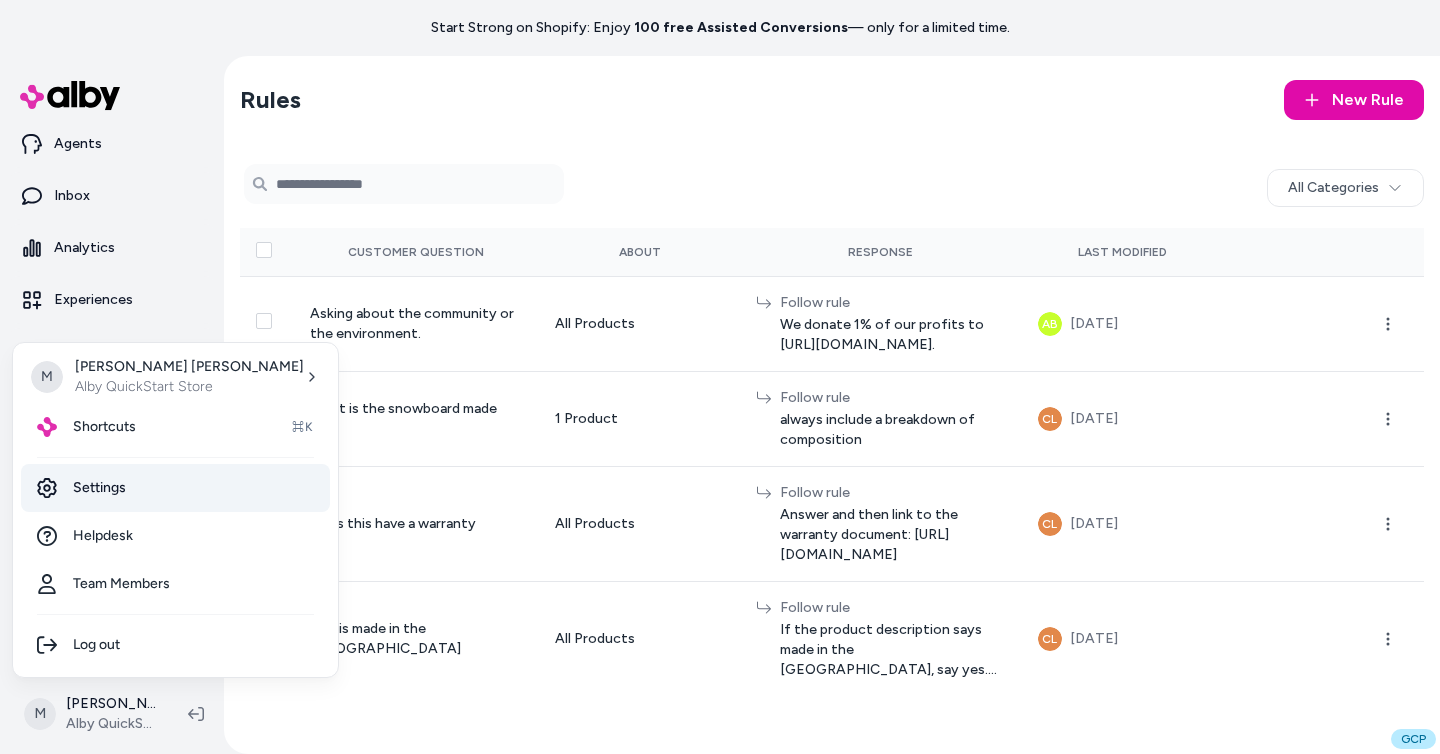 click on "Settings" at bounding box center (175, 488) 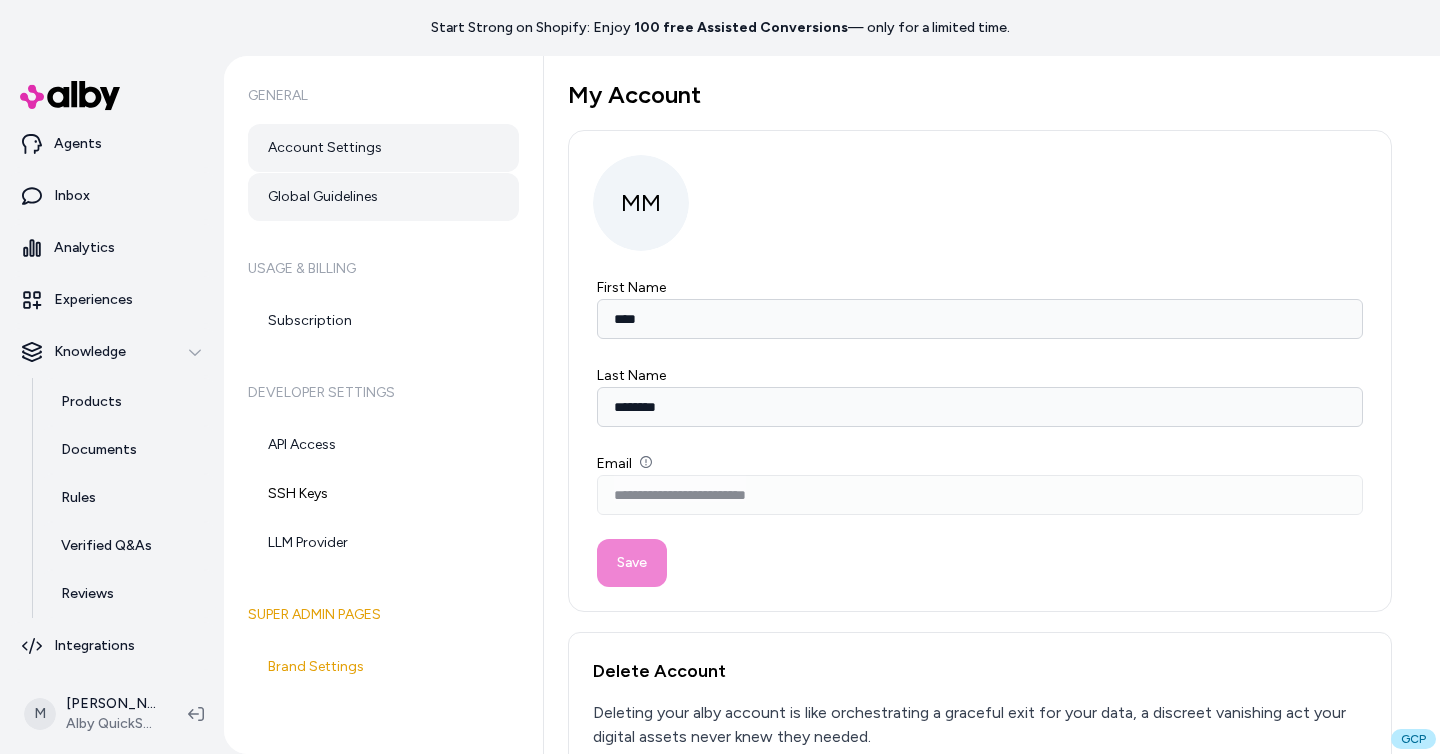 click on "Global Guidelines" at bounding box center (383, 197) 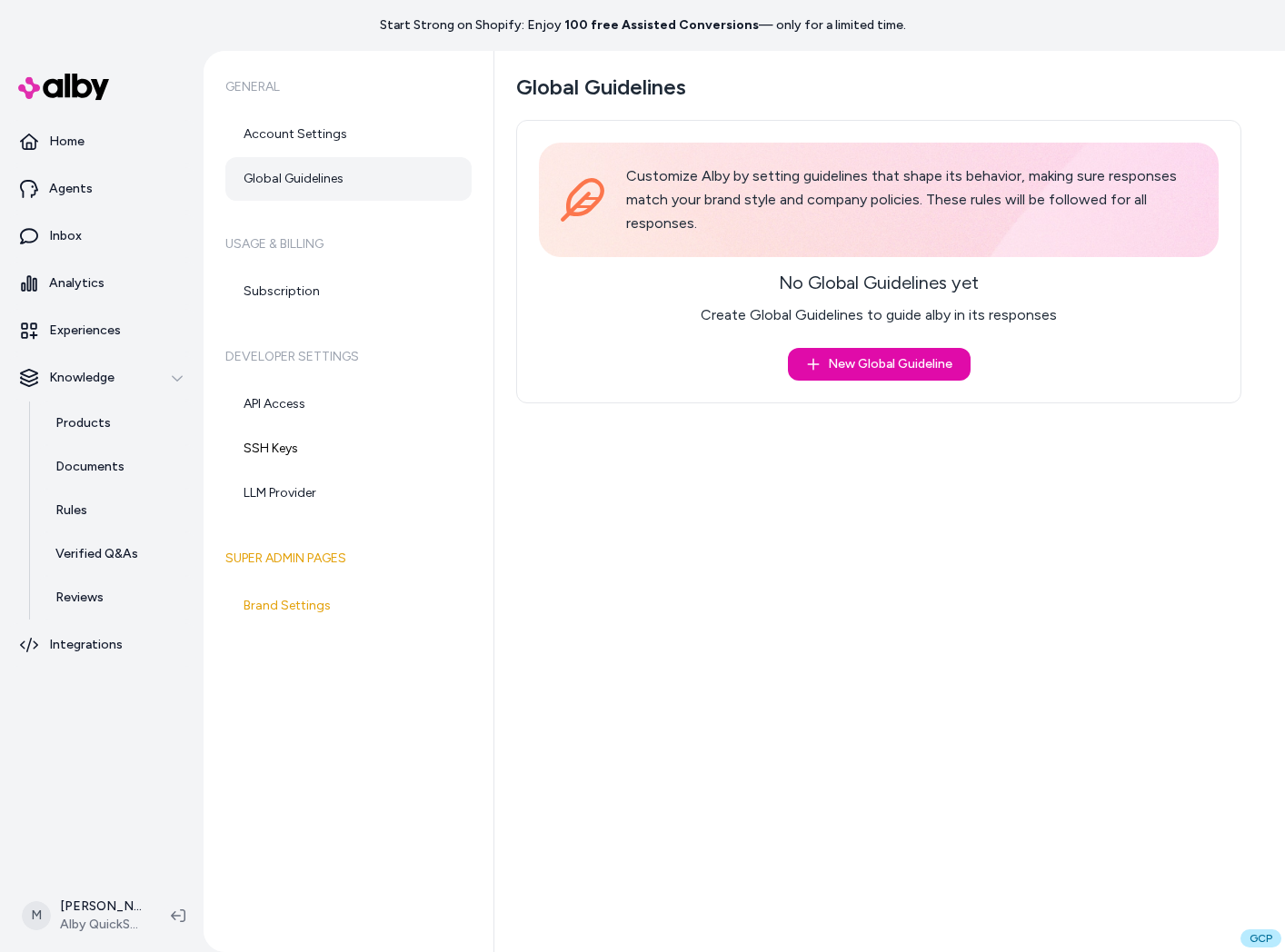scroll, scrollTop: 0, scrollLeft: 0, axis: both 